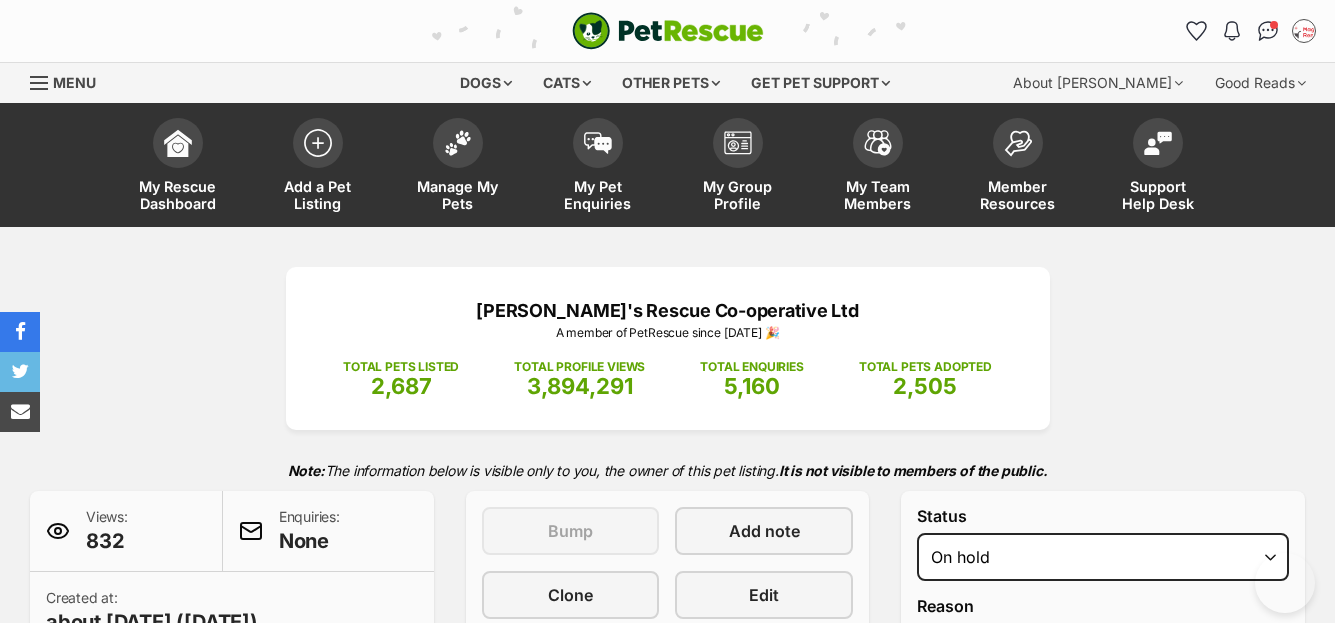 select on "on_hold" 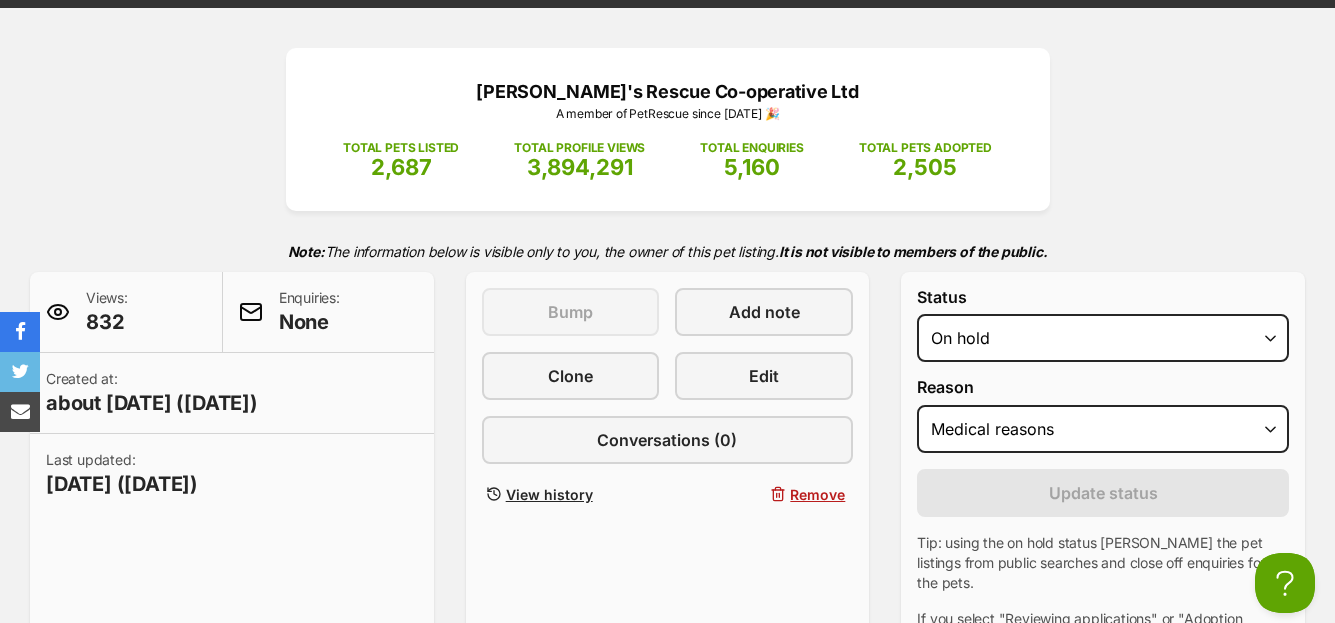 scroll, scrollTop: 0, scrollLeft: 0, axis: both 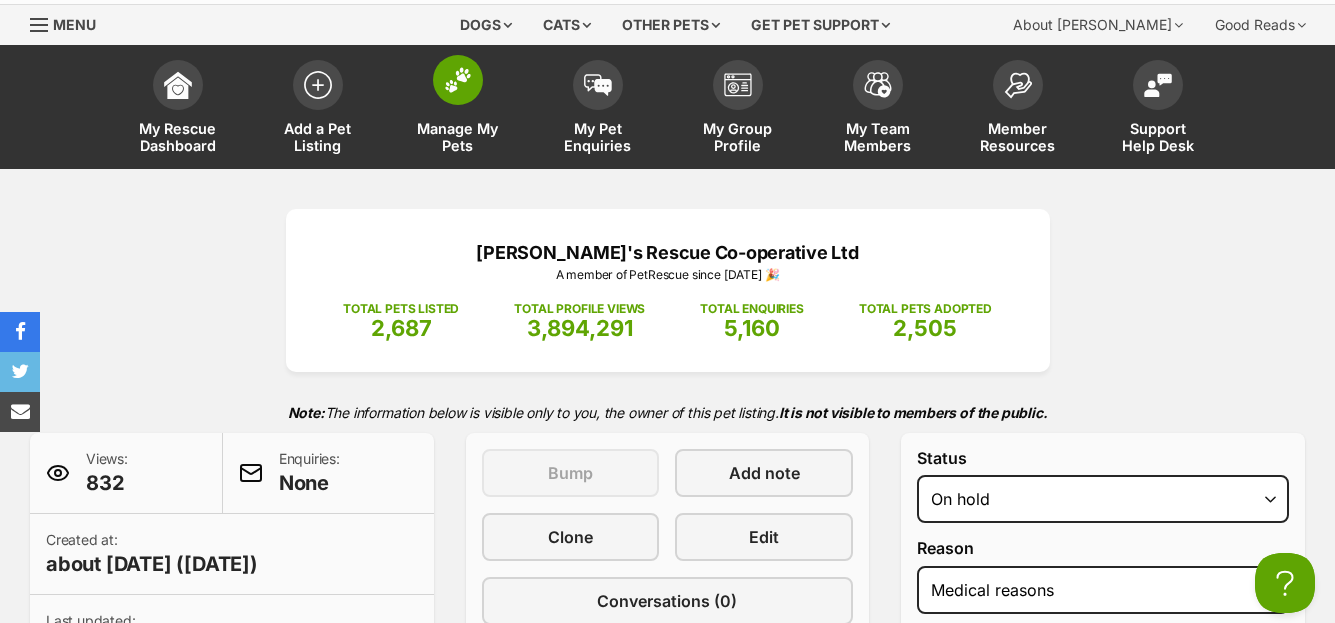 click at bounding box center (458, 80) 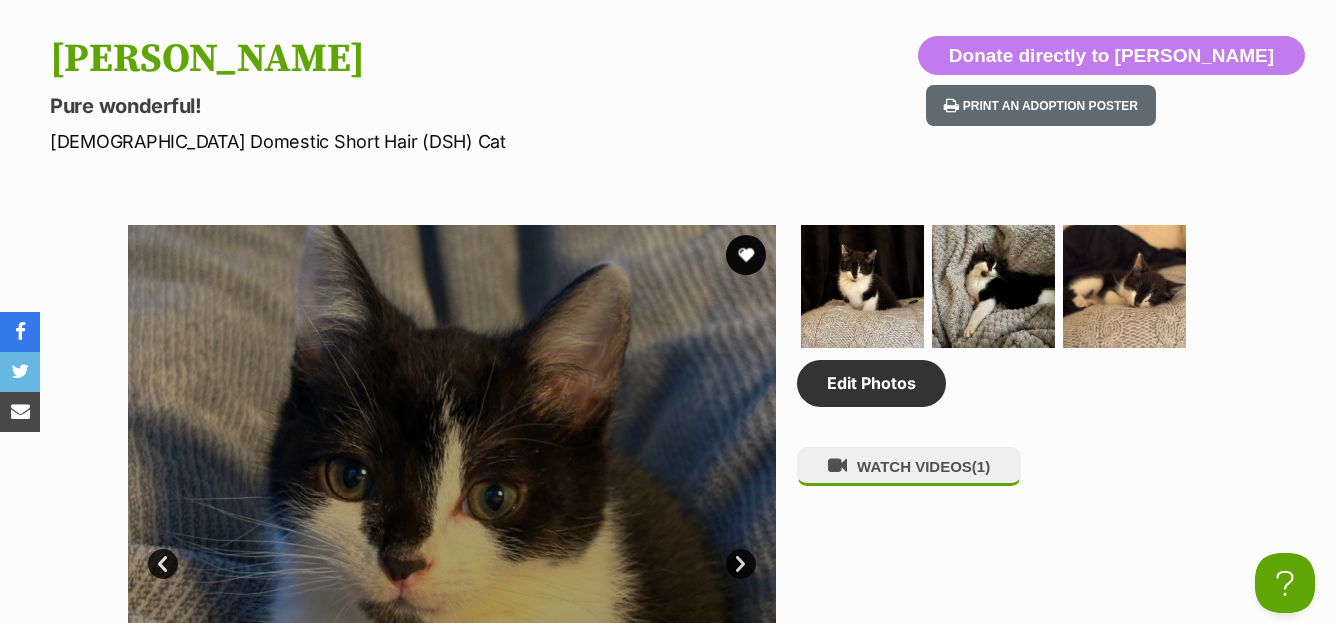 scroll, scrollTop: 1228, scrollLeft: 0, axis: vertical 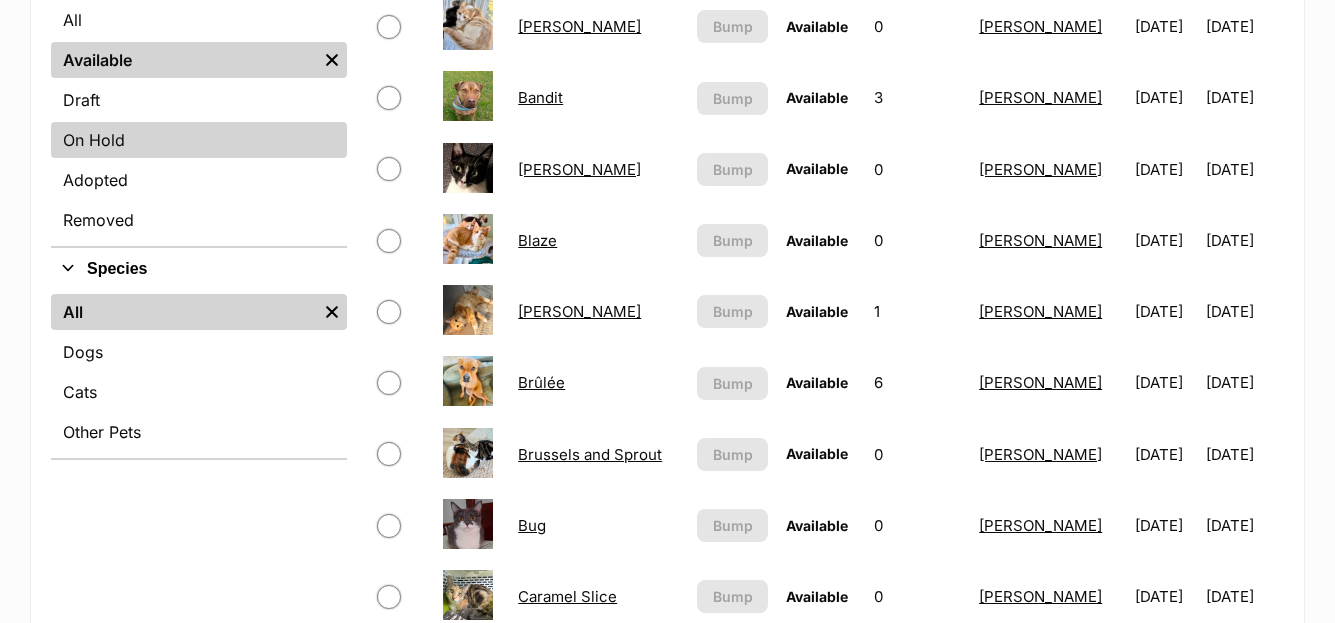 click on "On Hold" at bounding box center (199, 140) 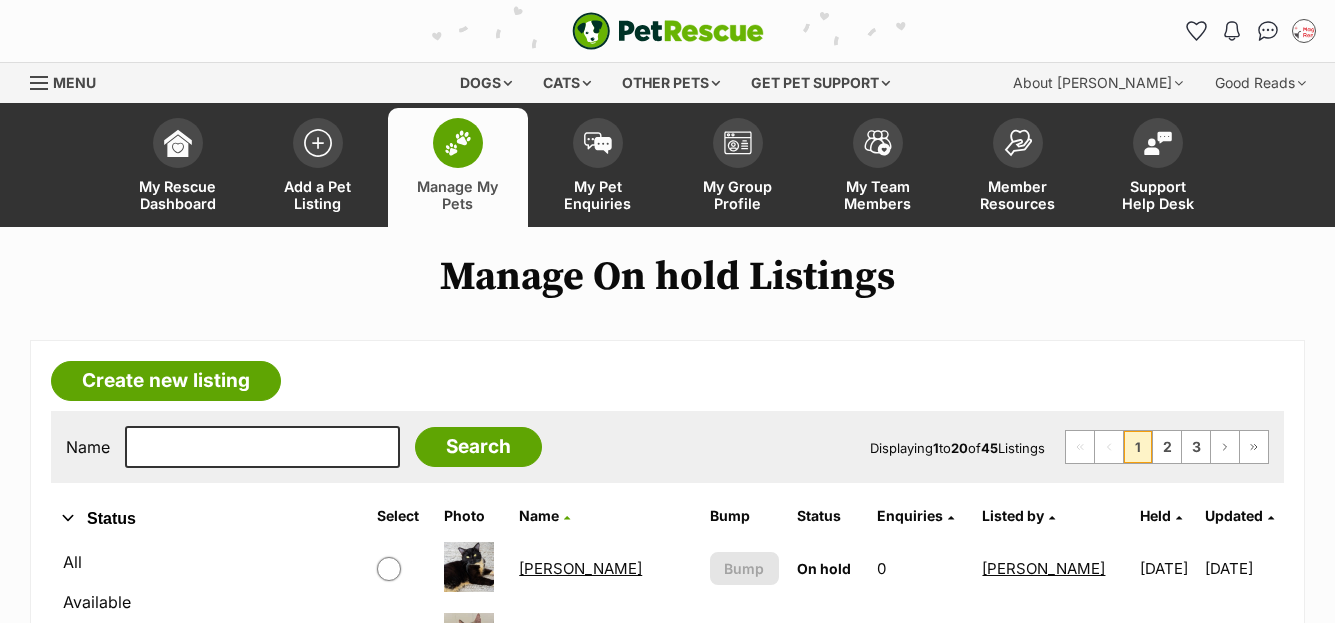 scroll, scrollTop: 0, scrollLeft: 0, axis: both 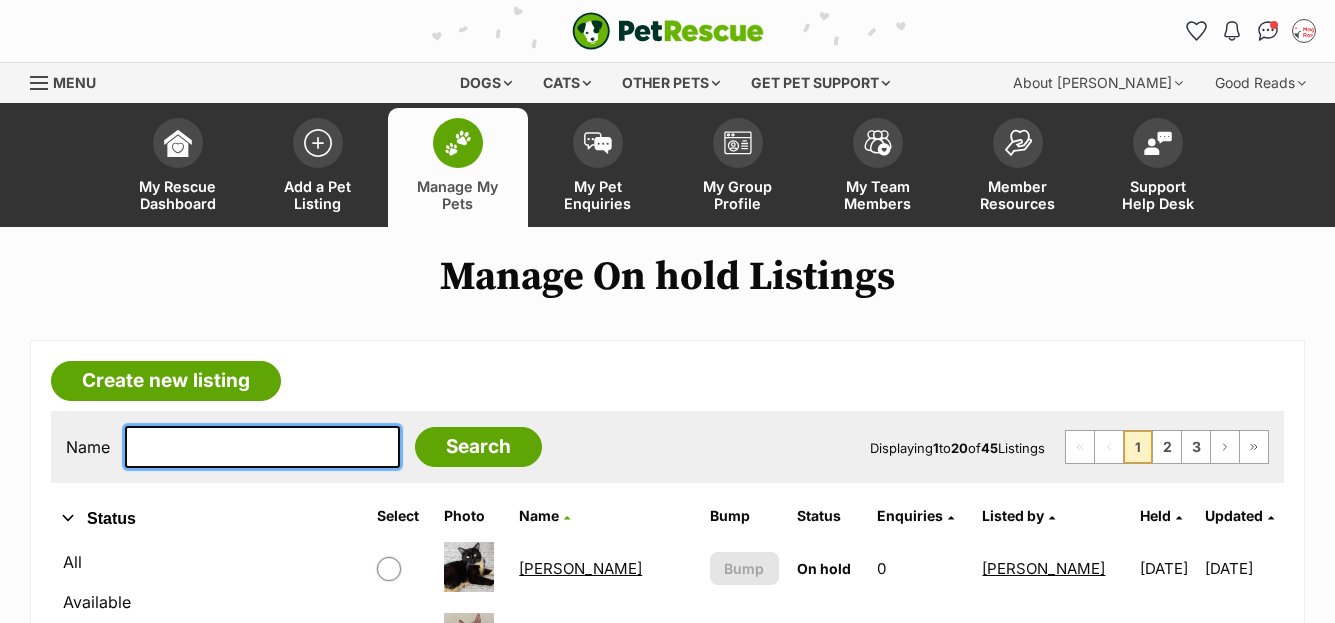 click at bounding box center [262, 447] 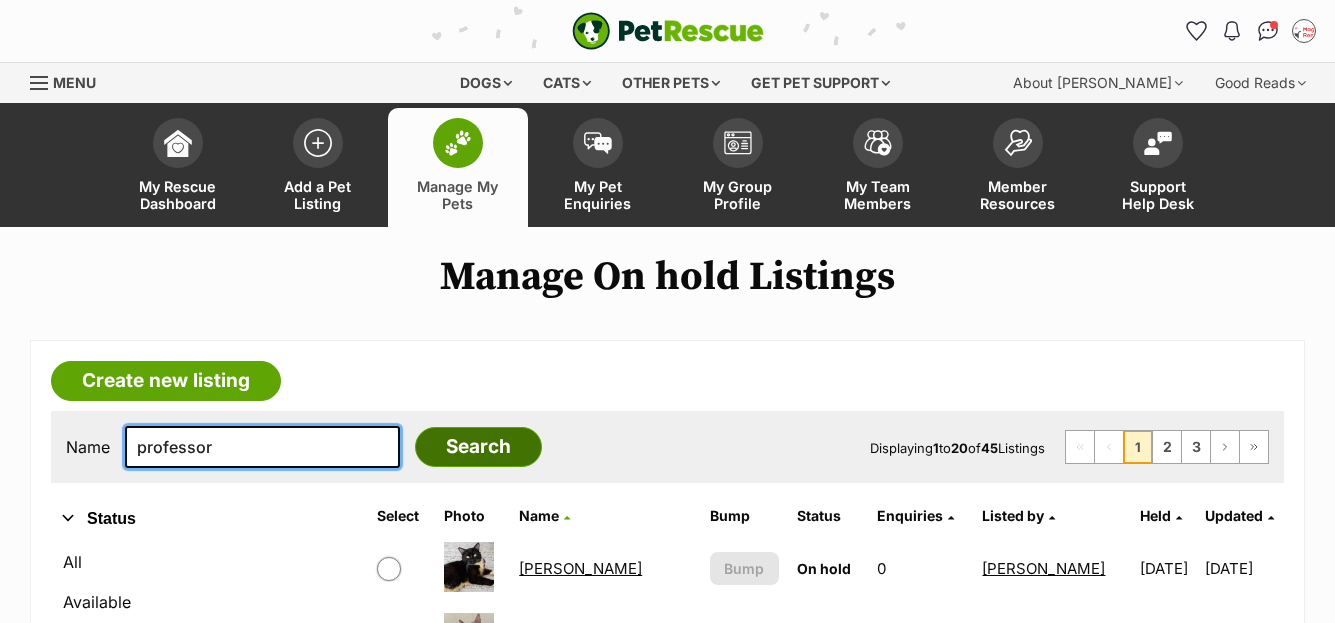 type on "professor" 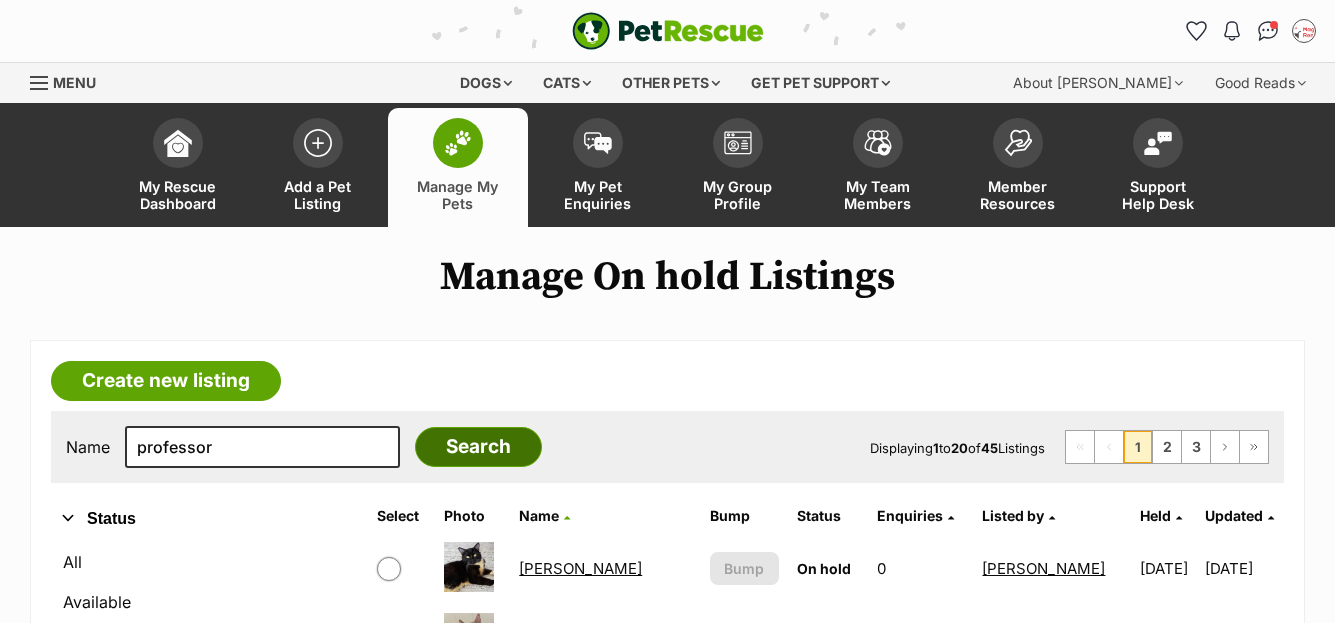 click on "Search" at bounding box center [478, 447] 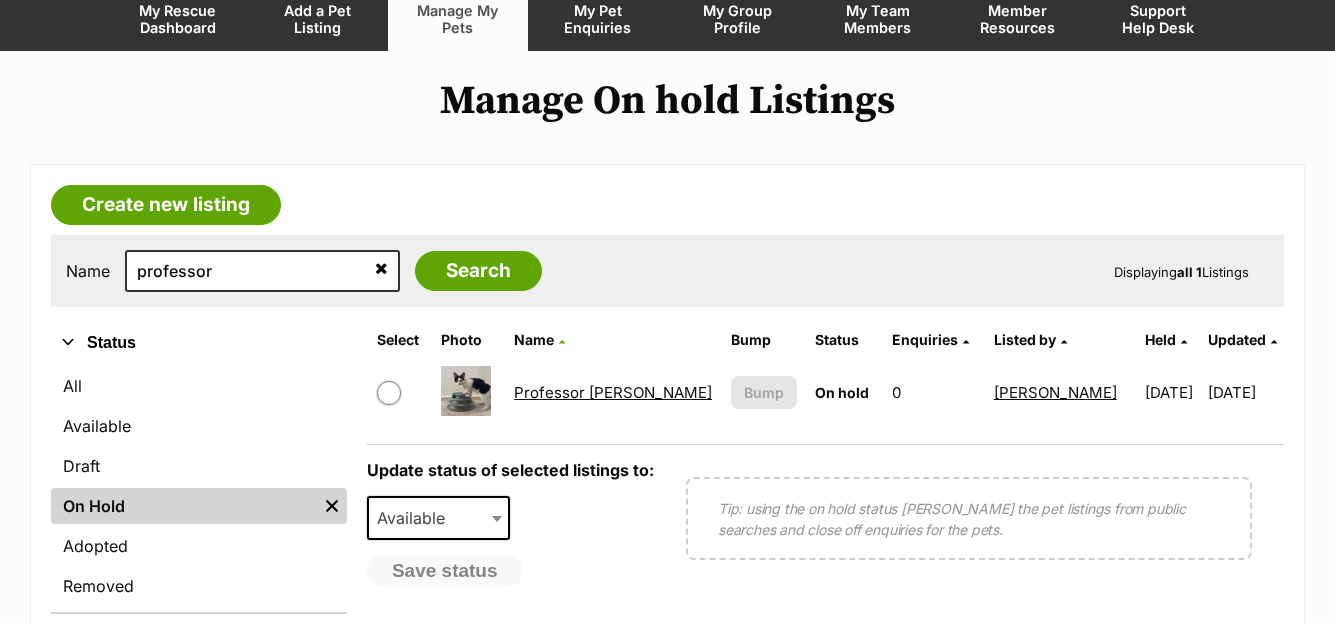 scroll, scrollTop: 176, scrollLeft: 0, axis: vertical 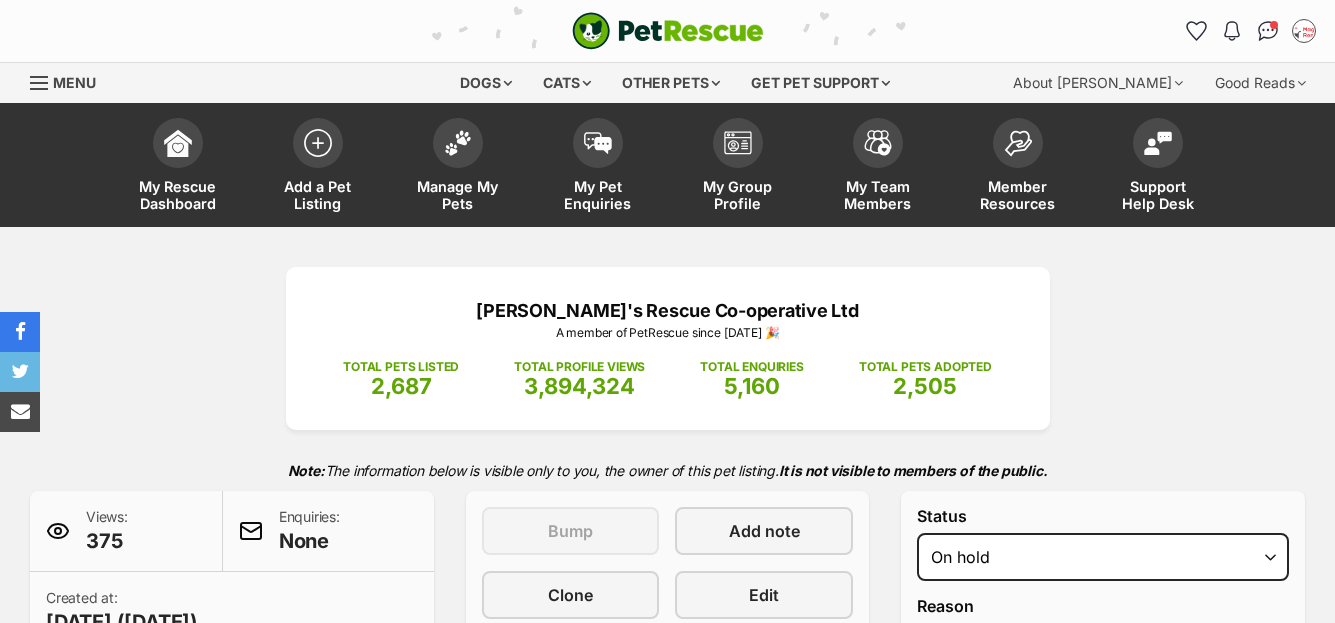 select on "adoption_pending" 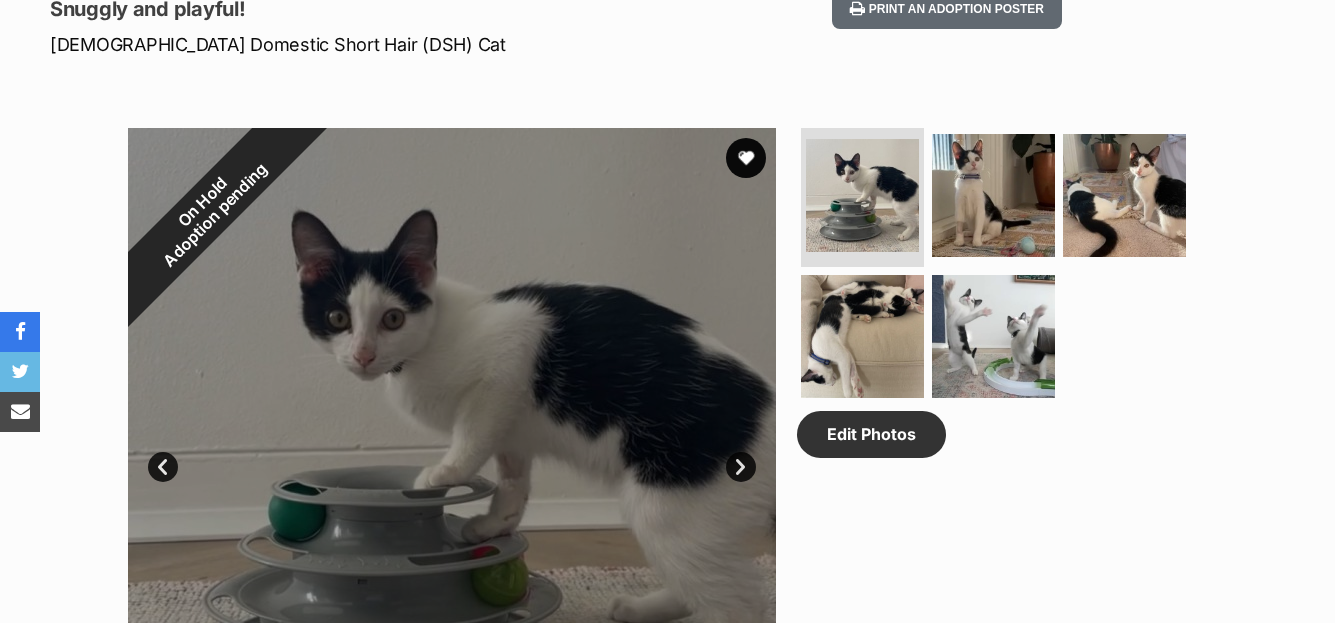 scroll, scrollTop: 0, scrollLeft: 0, axis: both 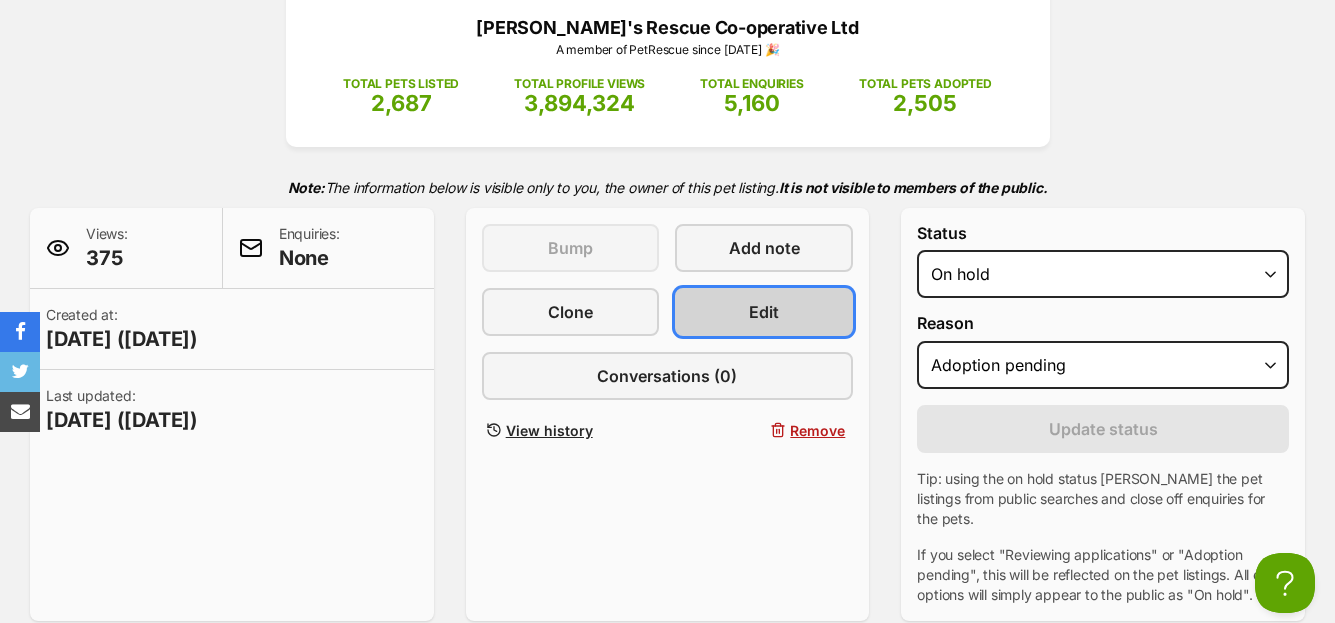 click on "Edit" at bounding box center [764, 312] 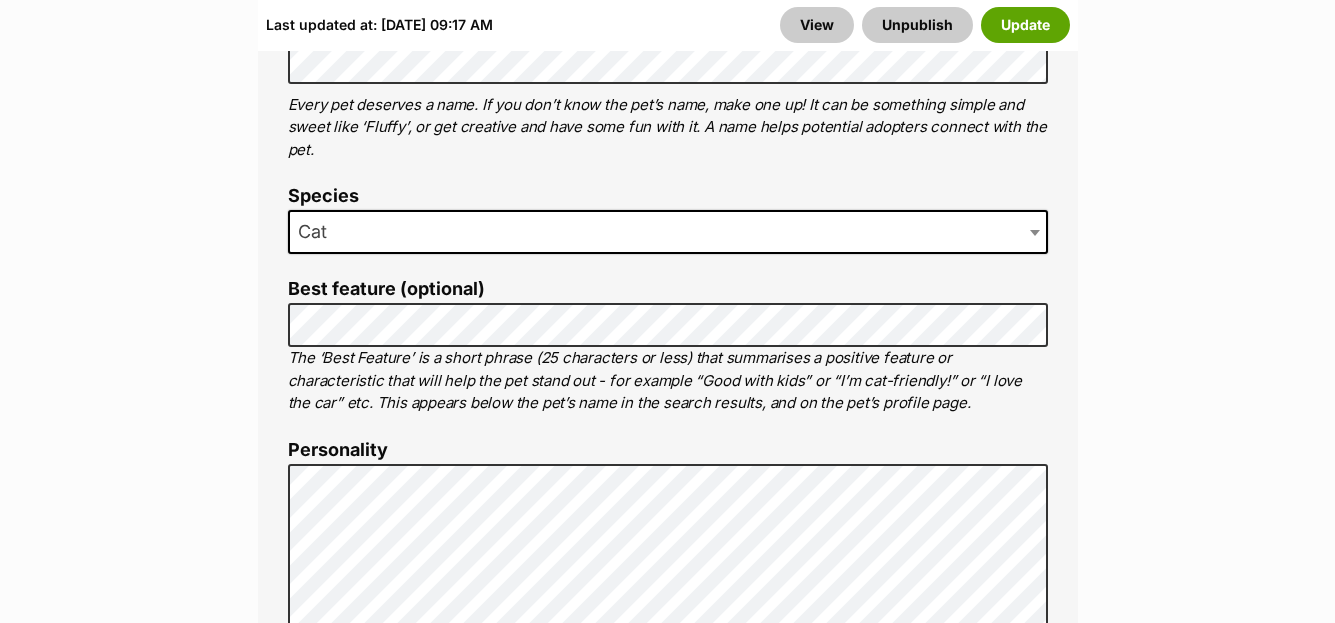 scroll, scrollTop: 1490, scrollLeft: 0, axis: vertical 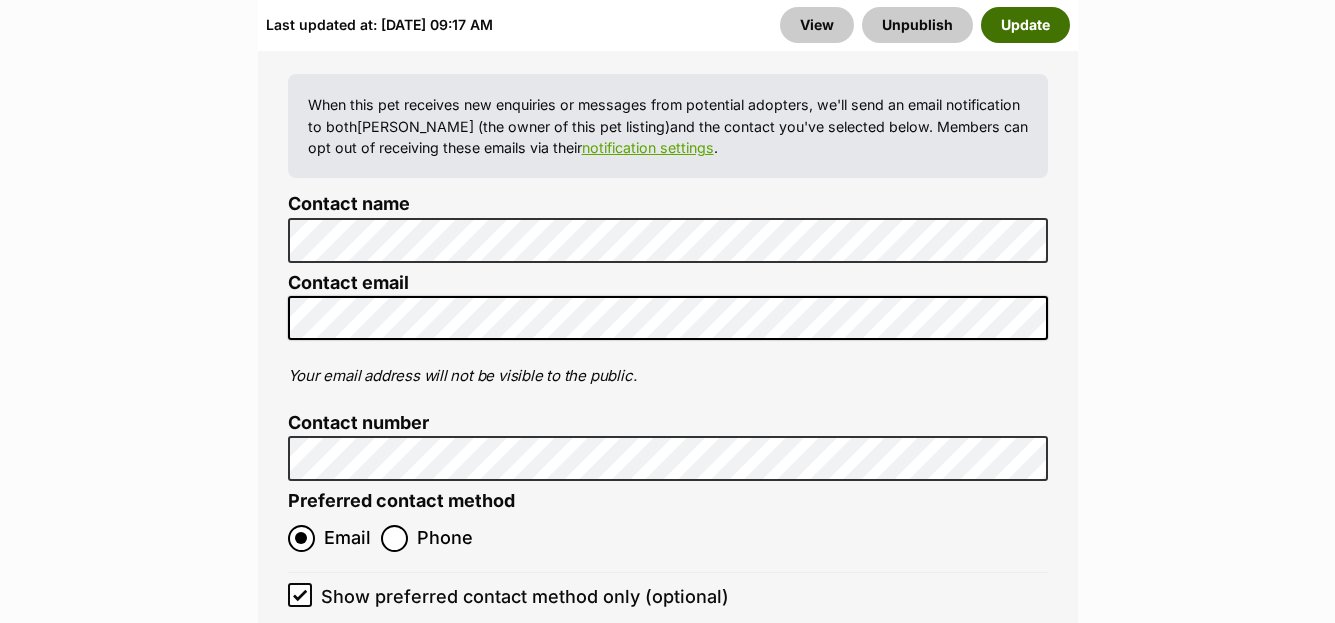 click on "Update" at bounding box center [1025, 25] 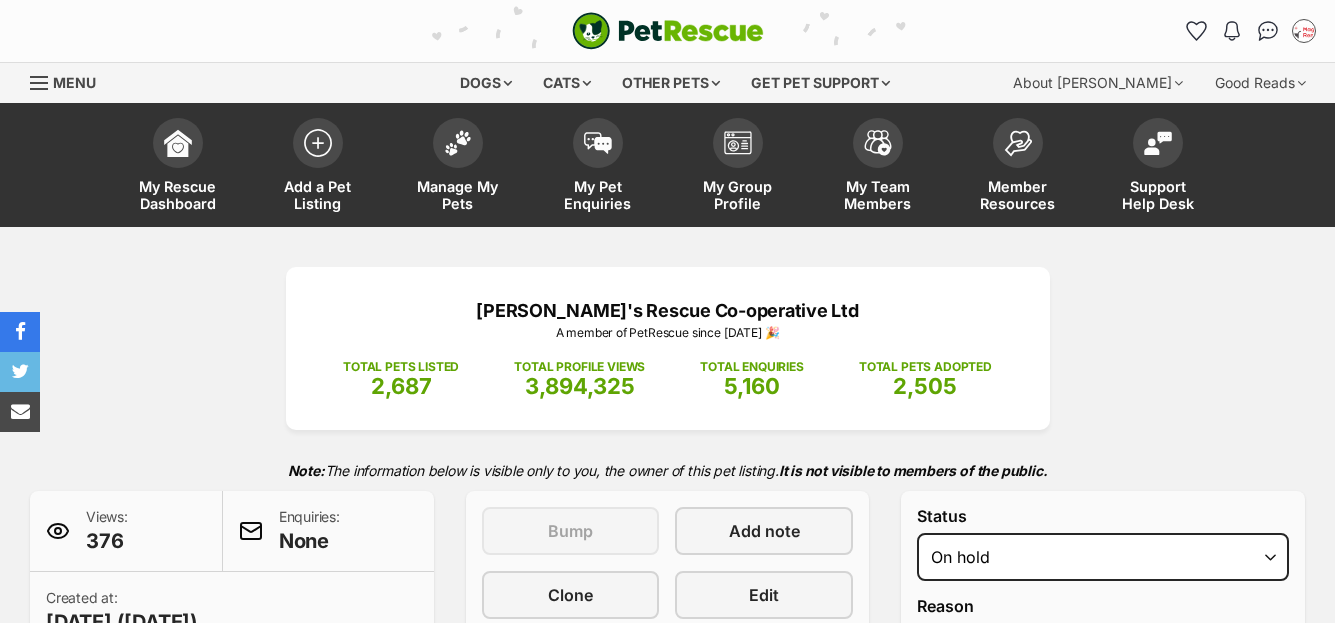 select on "adoption_pending" 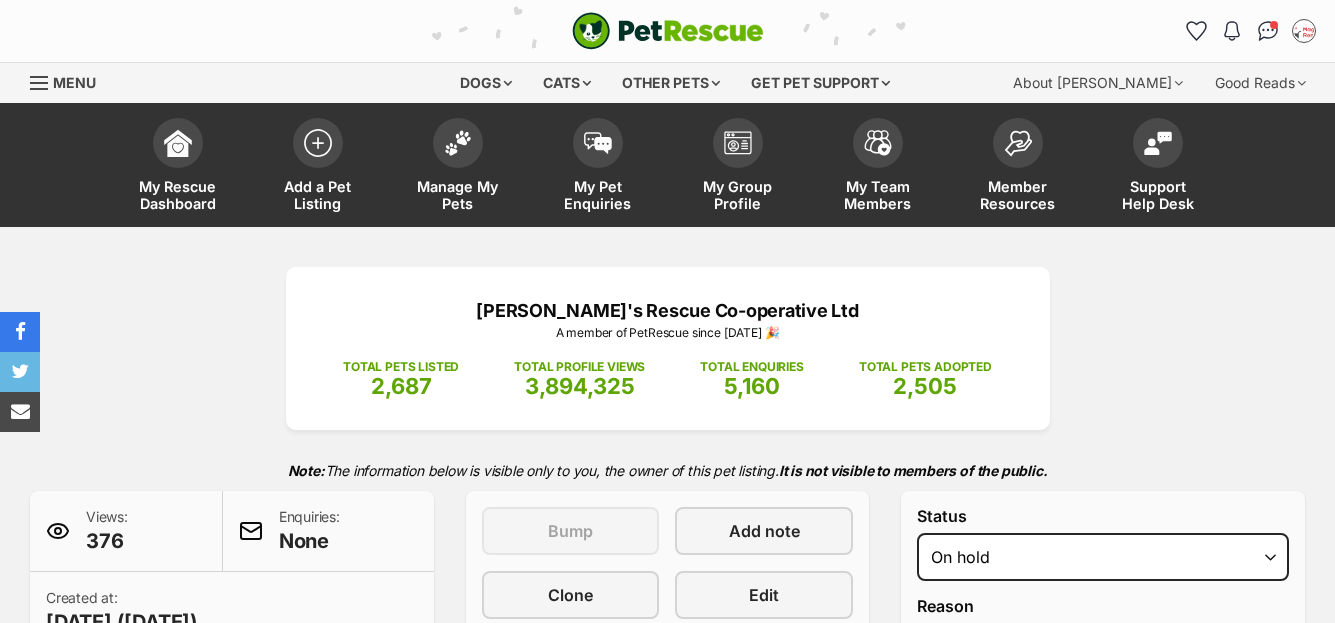 scroll, scrollTop: 0, scrollLeft: 0, axis: both 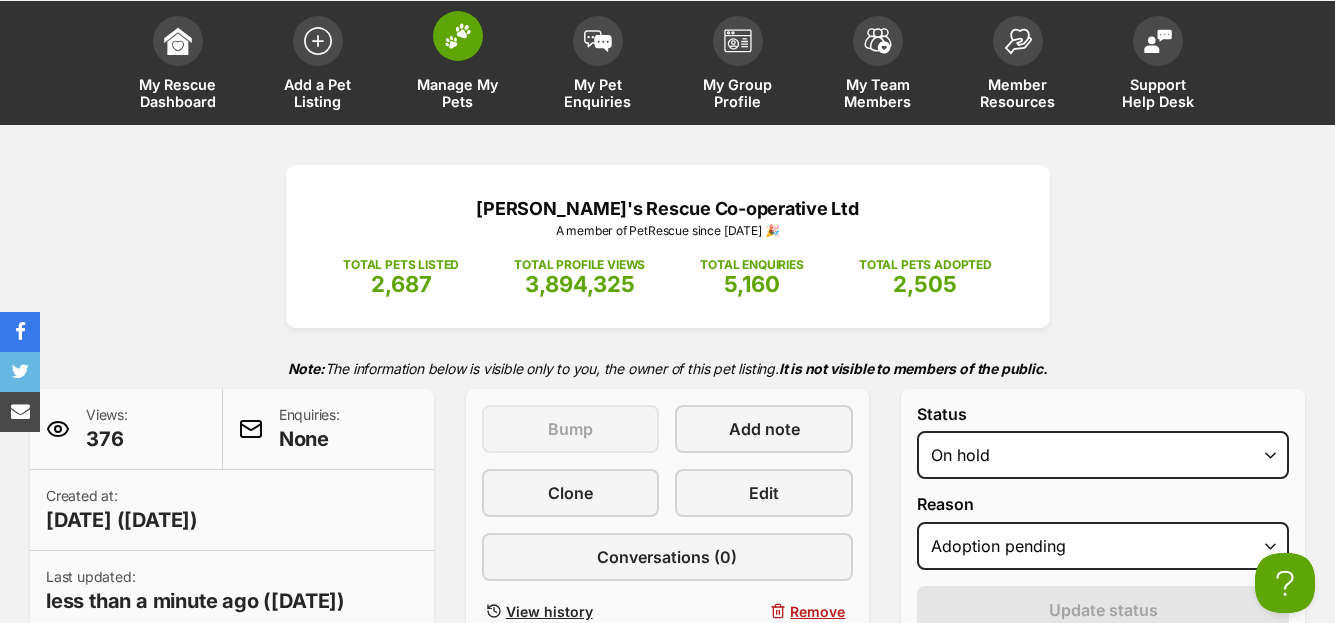 click on "Manage My Pets" at bounding box center [458, 65] 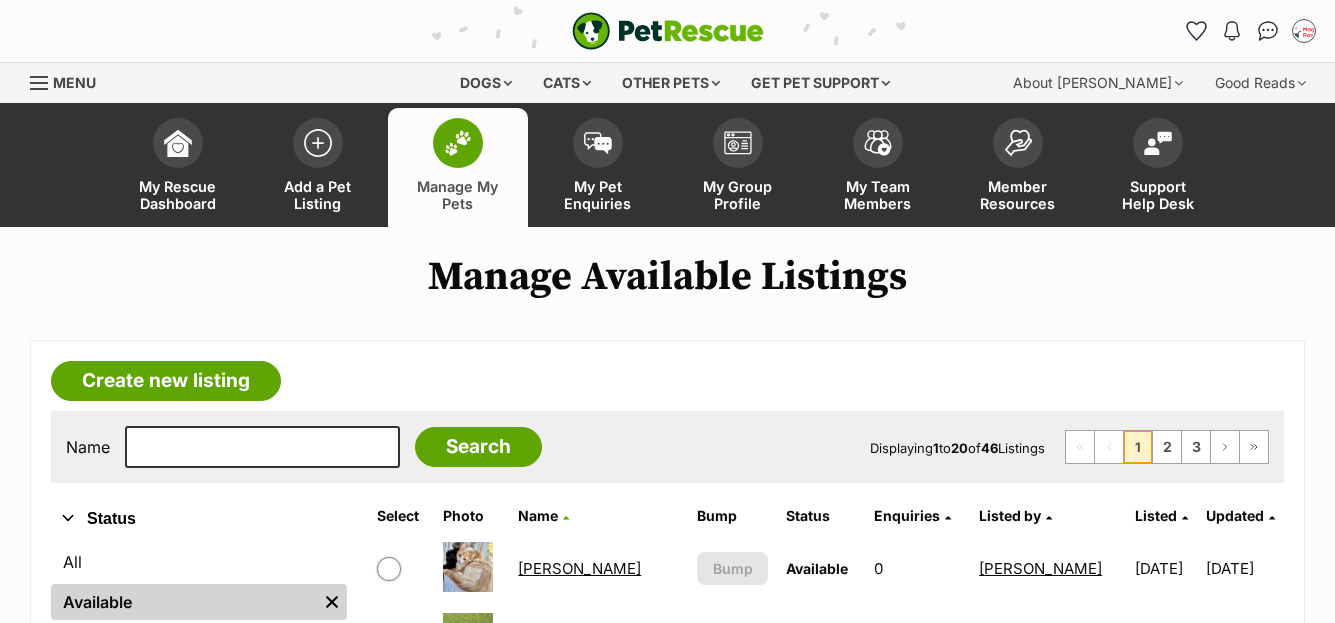 scroll, scrollTop: 0, scrollLeft: 0, axis: both 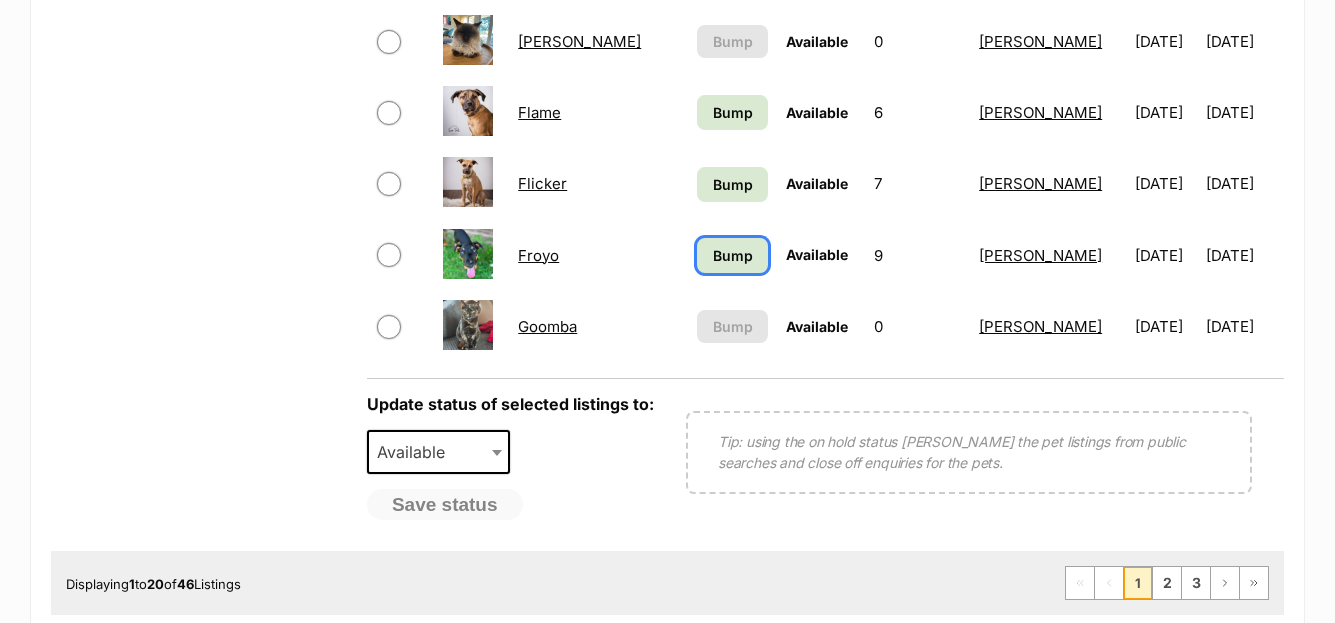 click on "Bump" at bounding box center (733, 255) 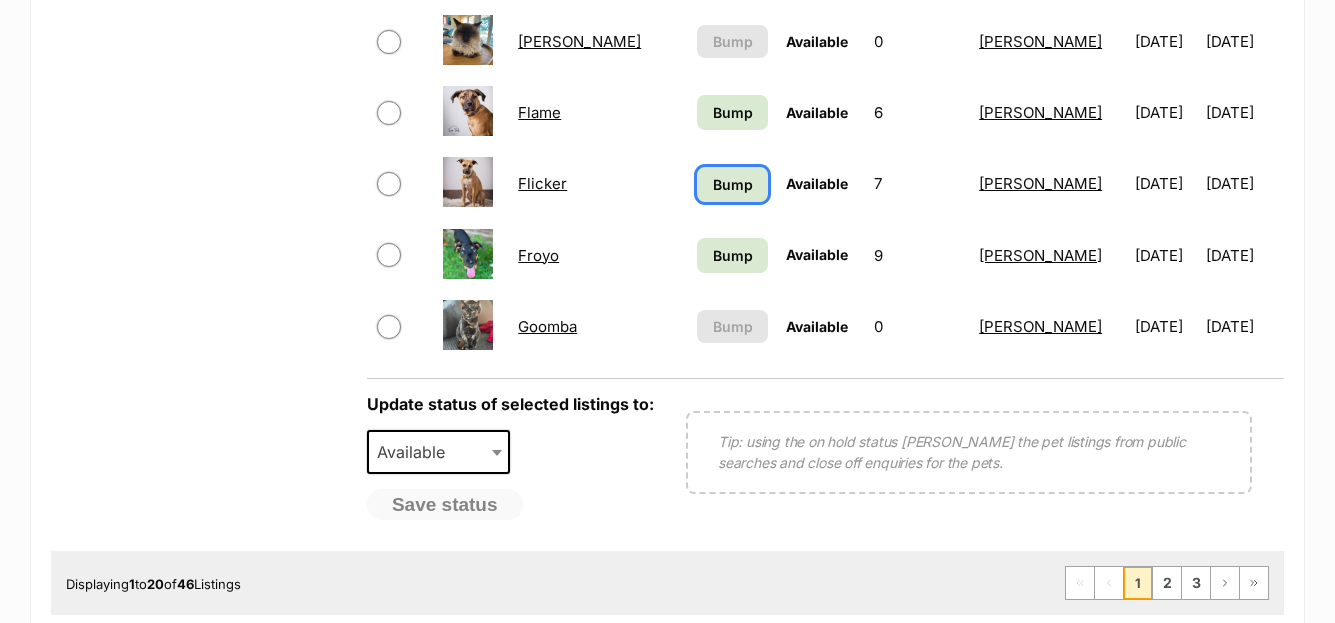 click on "Bump" at bounding box center (733, 184) 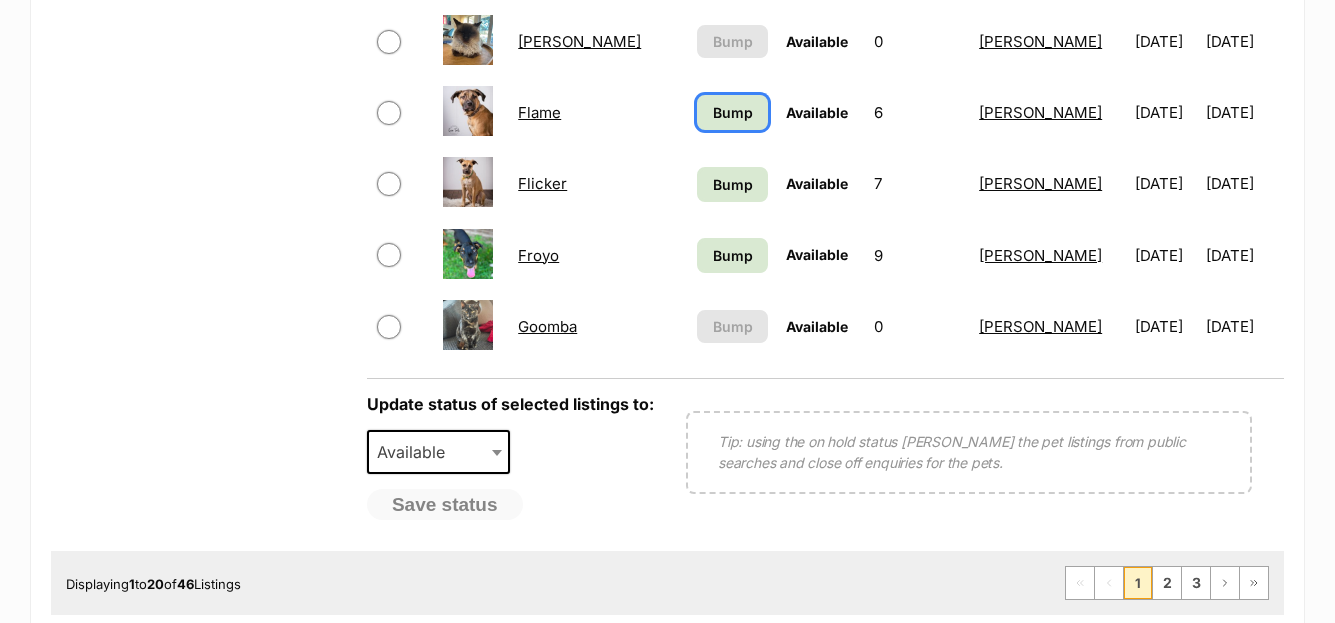 click on "Bump" at bounding box center (733, 112) 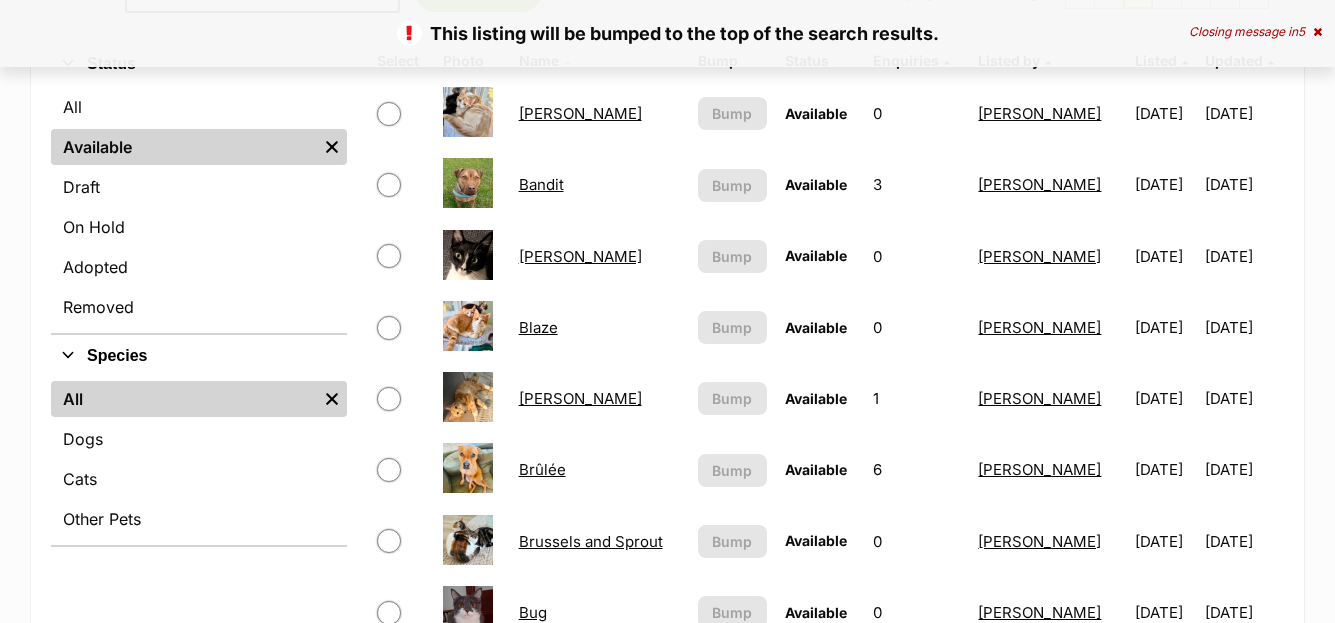 scroll, scrollTop: 1004, scrollLeft: 0, axis: vertical 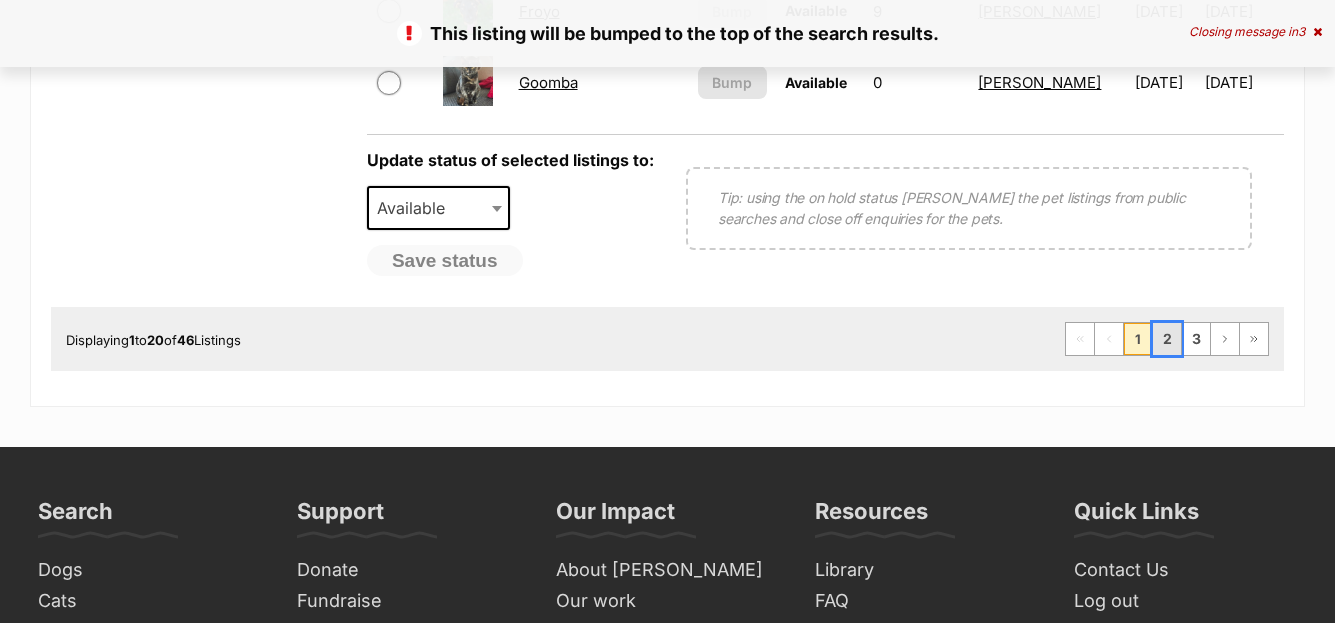 click on "2" at bounding box center [1167, 339] 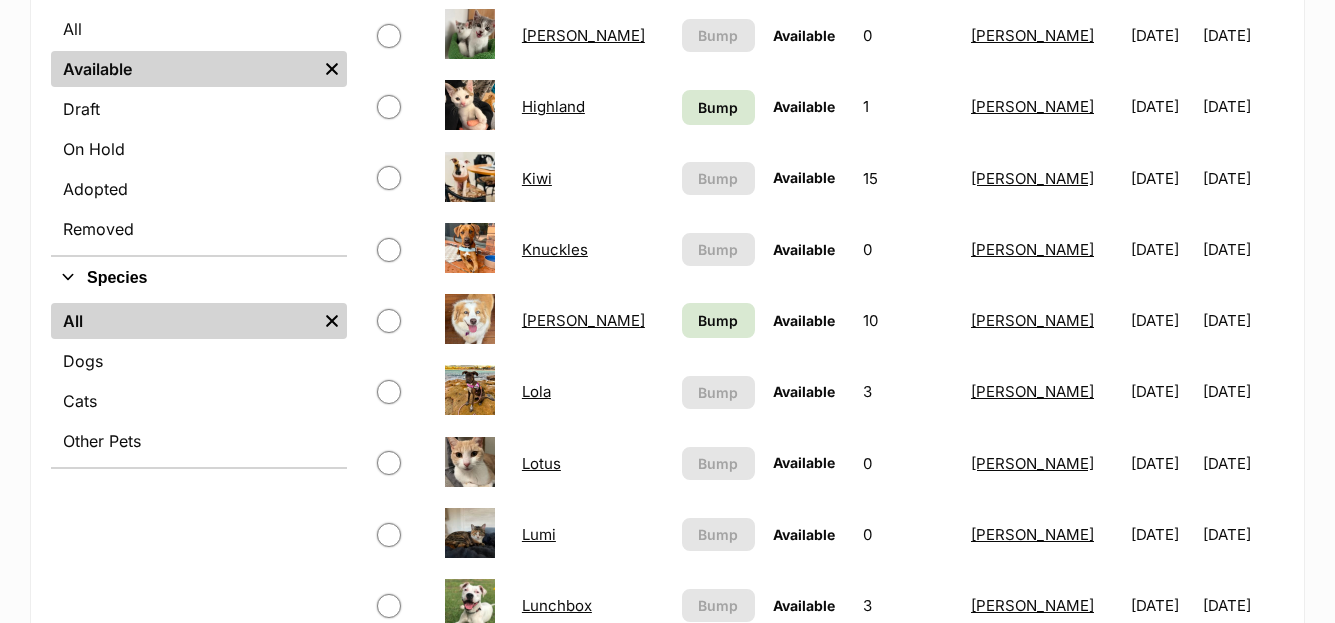 scroll, scrollTop: 0, scrollLeft: 0, axis: both 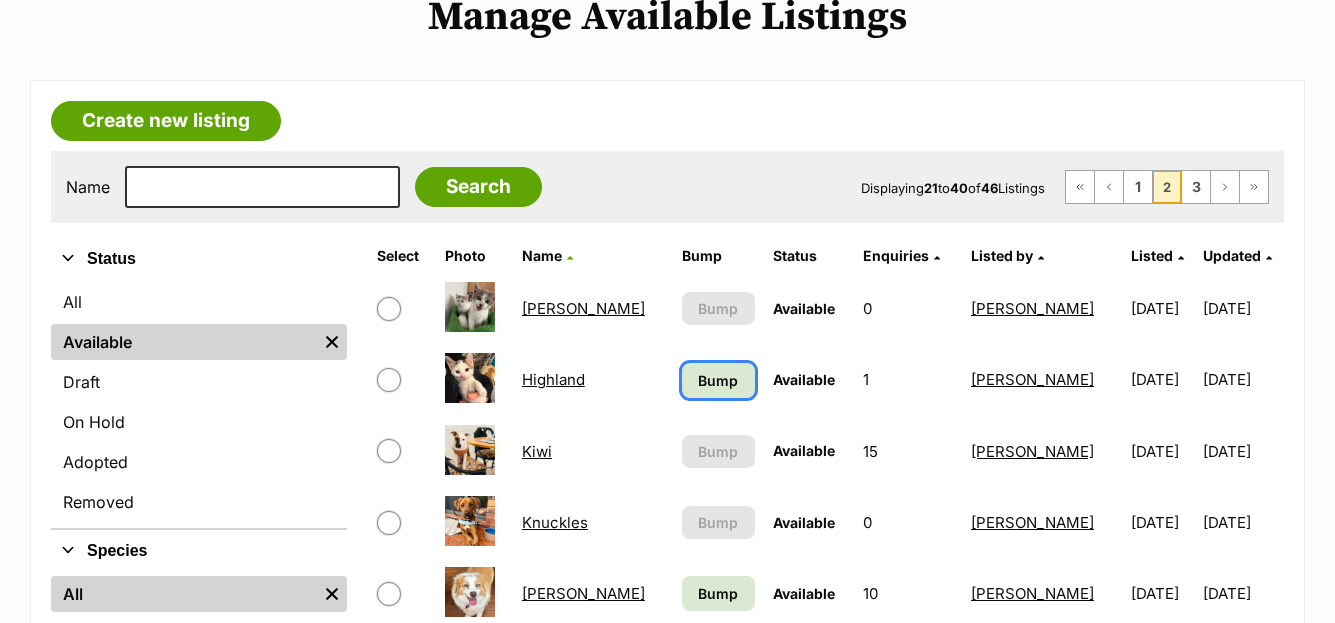 click on "Bump" at bounding box center [718, 380] 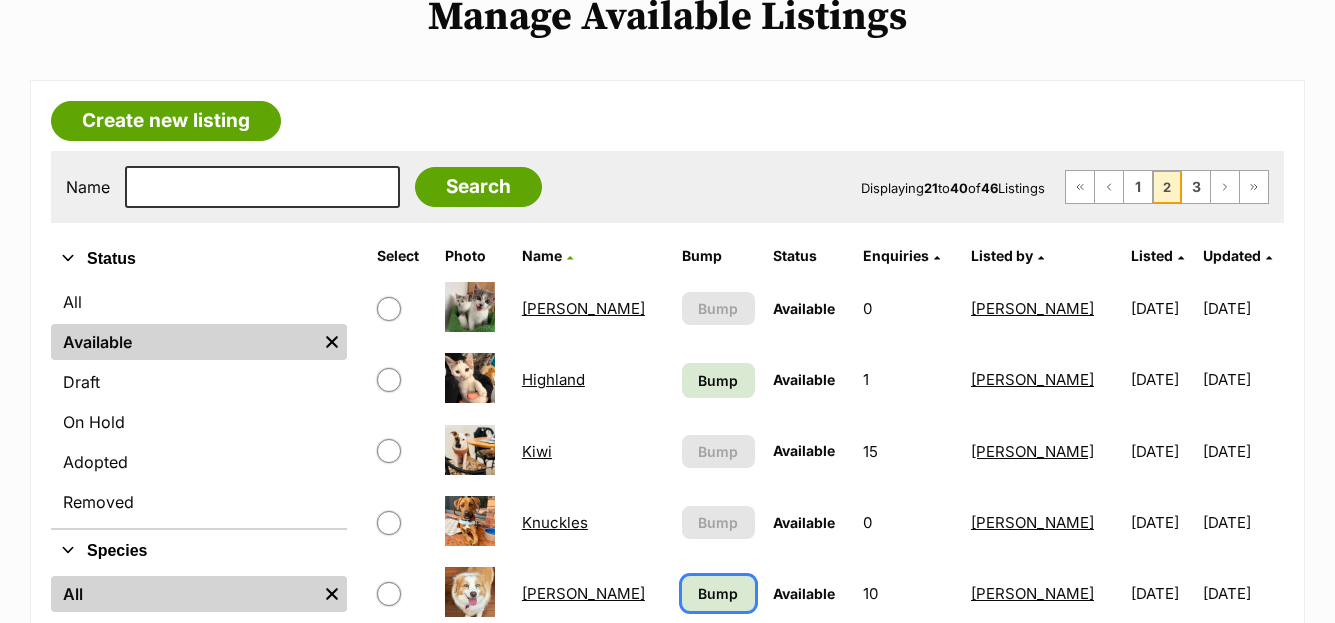 click on "Bump" at bounding box center (718, 593) 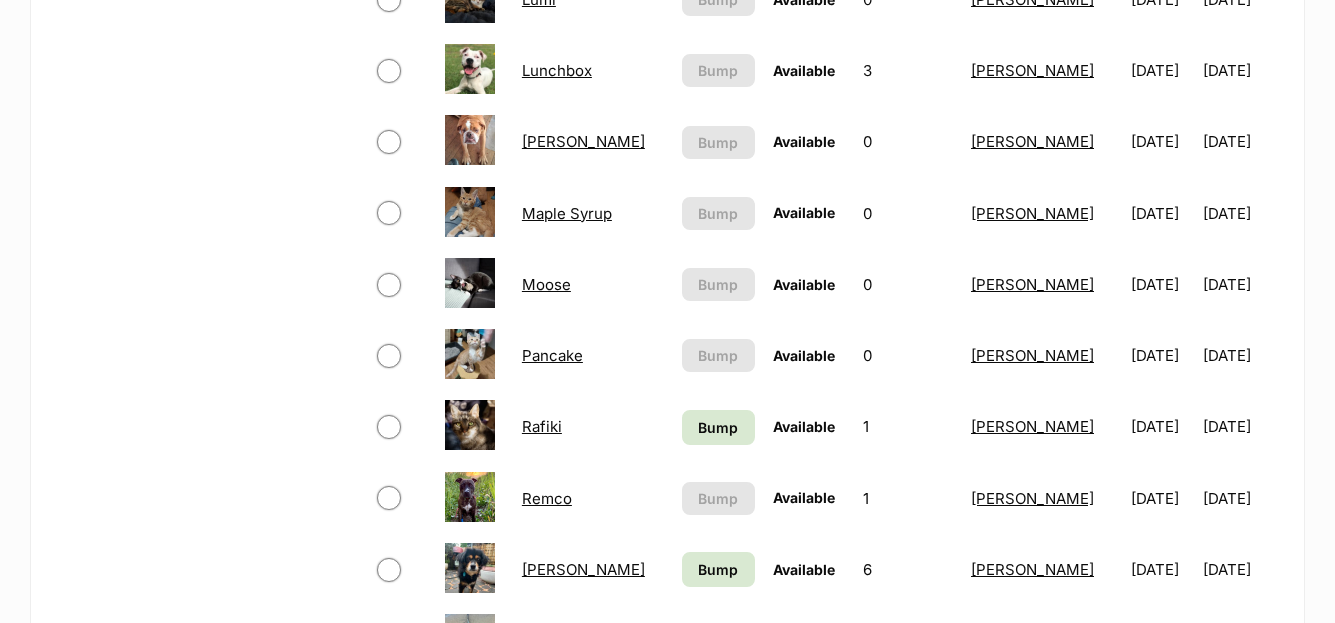 scroll, scrollTop: 1100, scrollLeft: 0, axis: vertical 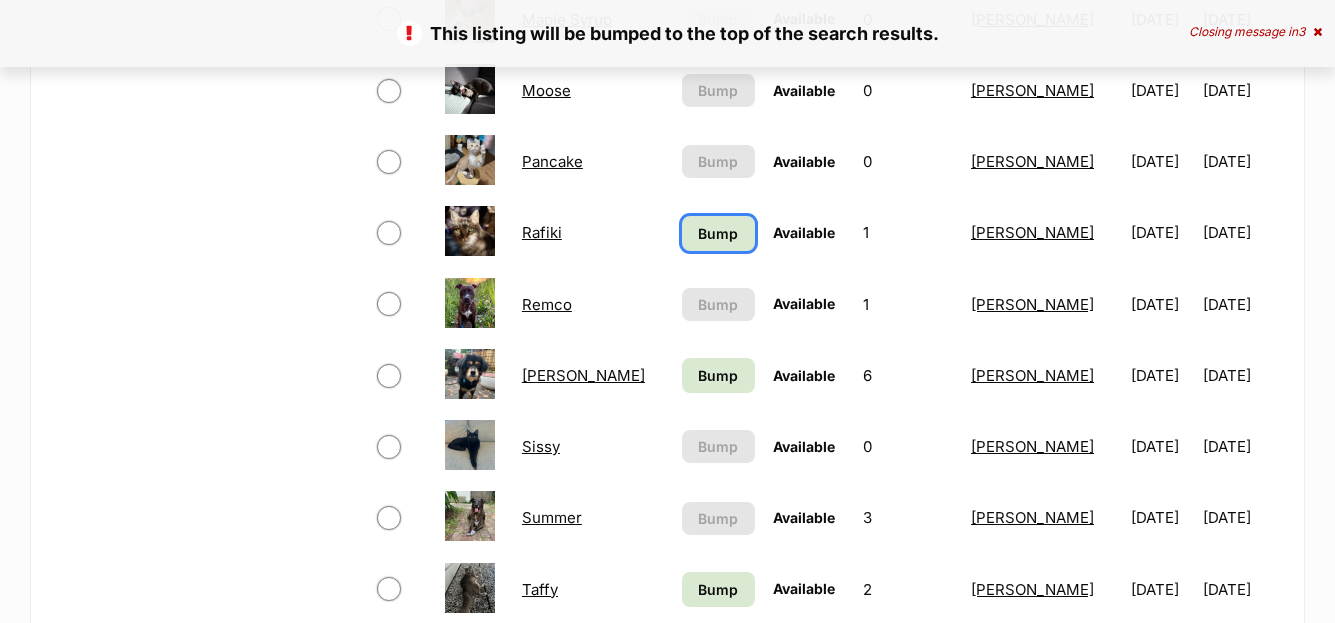 click on "Bump" at bounding box center [718, 233] 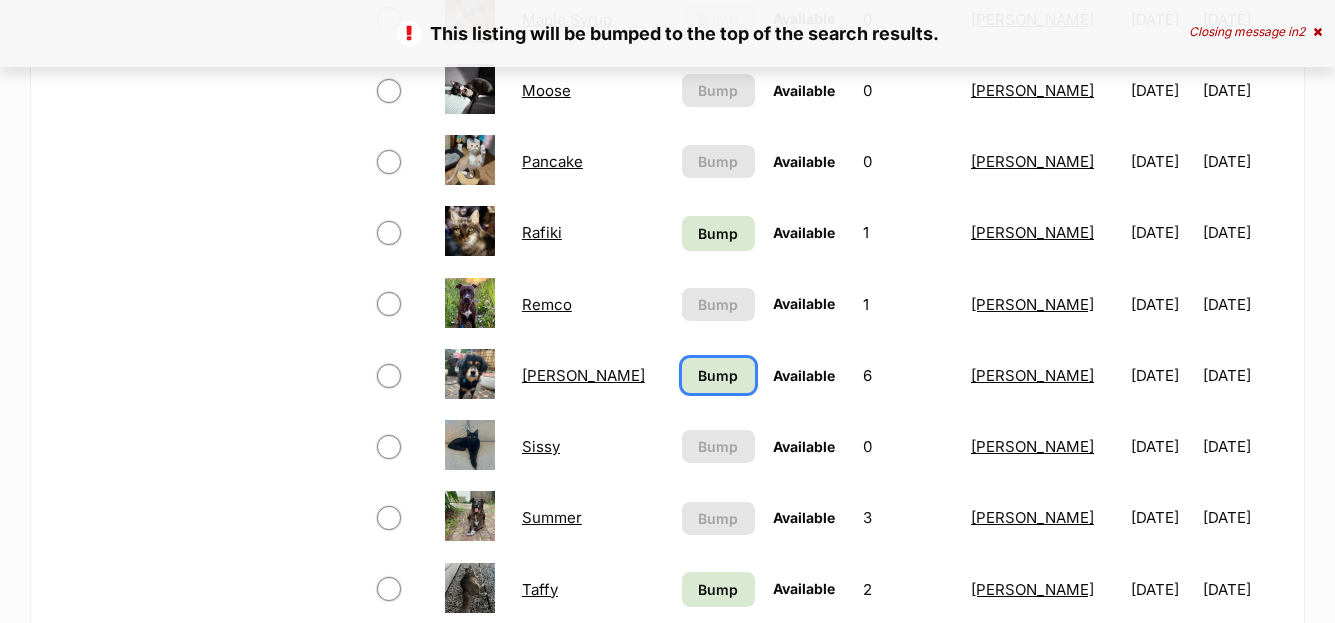 click on "Bump" at bounding box center (718, 375) 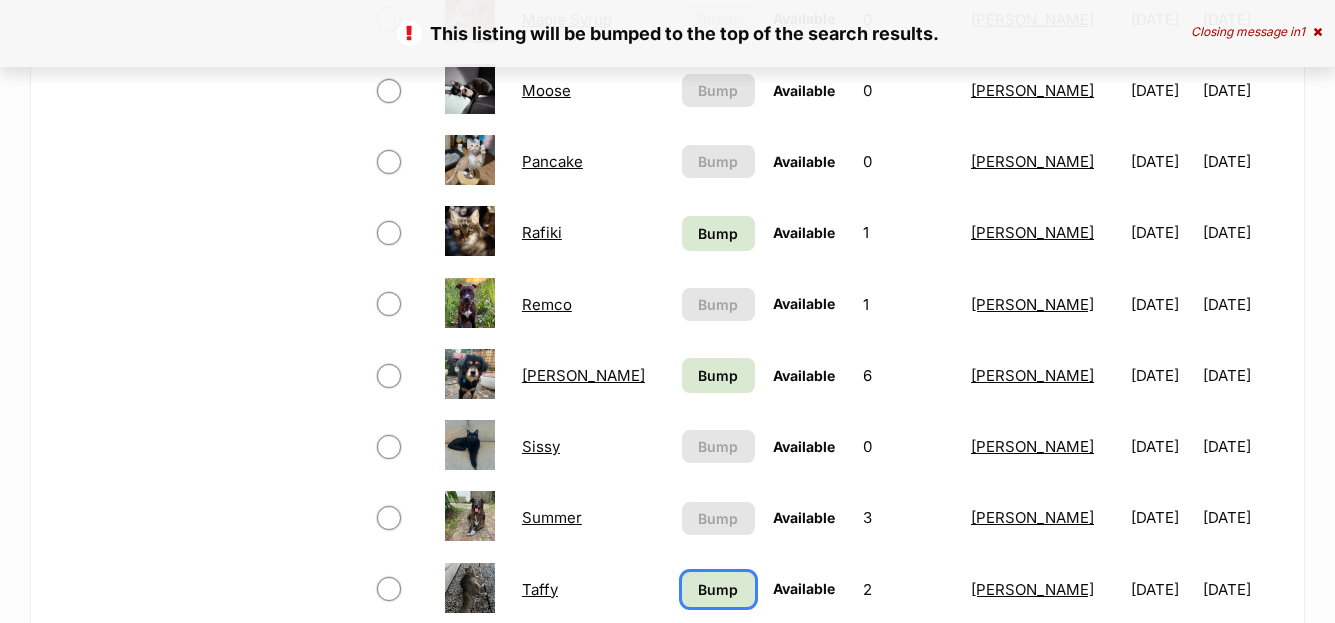 click on "Bump" at bounding box center [718, 589] 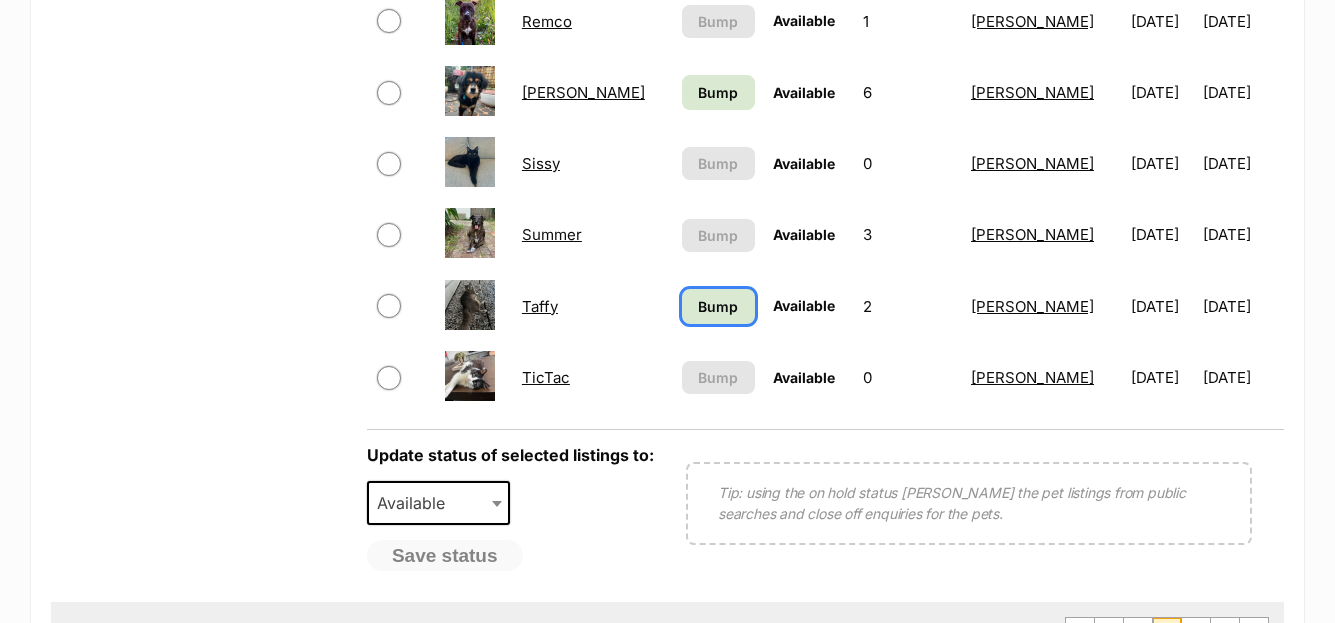 scroll, scrollTop: 1463, scrollLeft: 0, axis: vertical 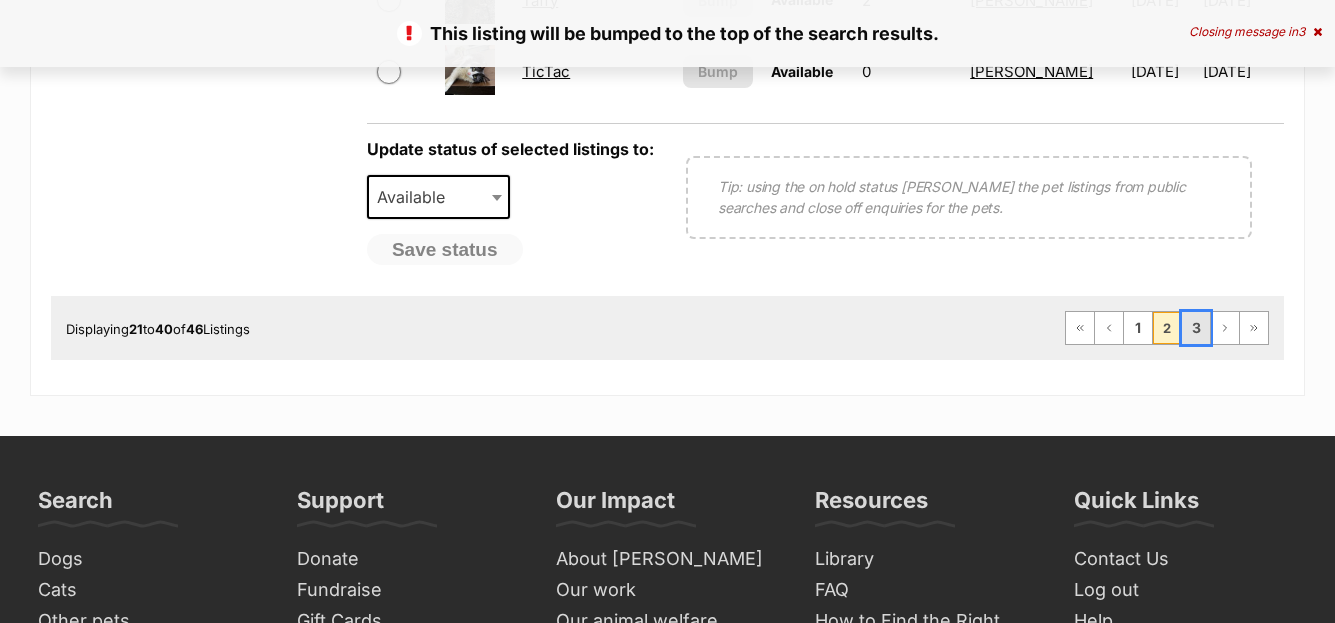 click on "3" at bounding box center (1196, 328) 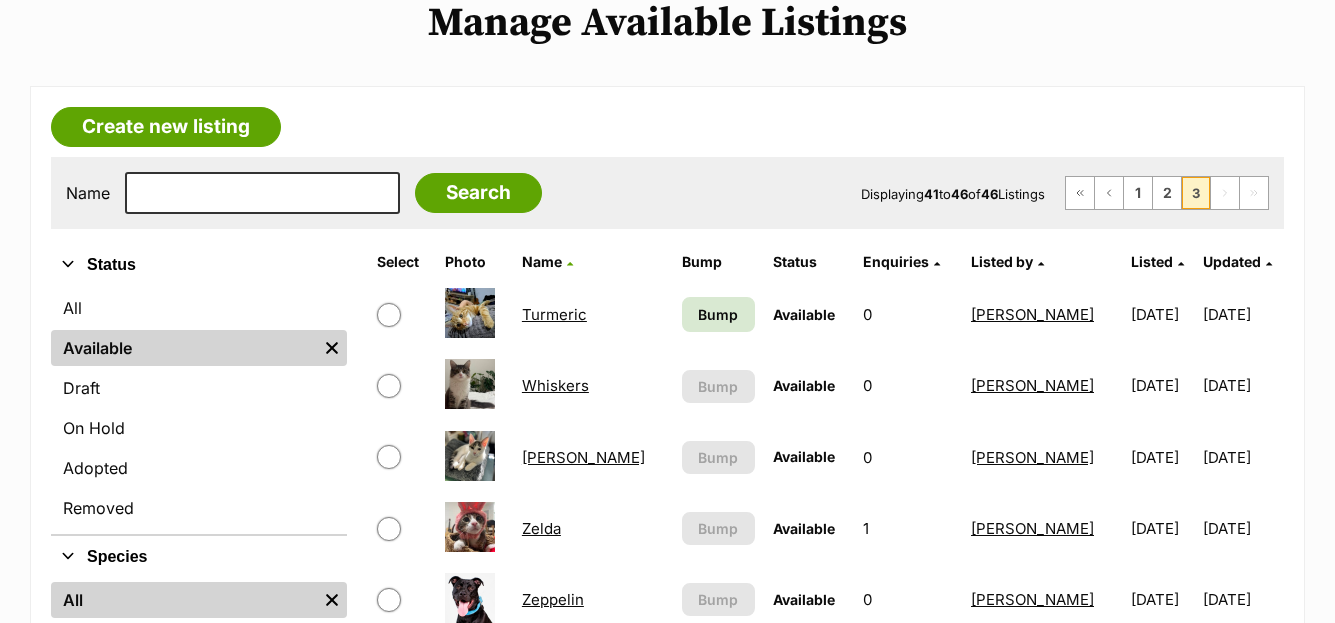 scroll, scrollTop: 254, scrollLeft: 0, axis: vertical 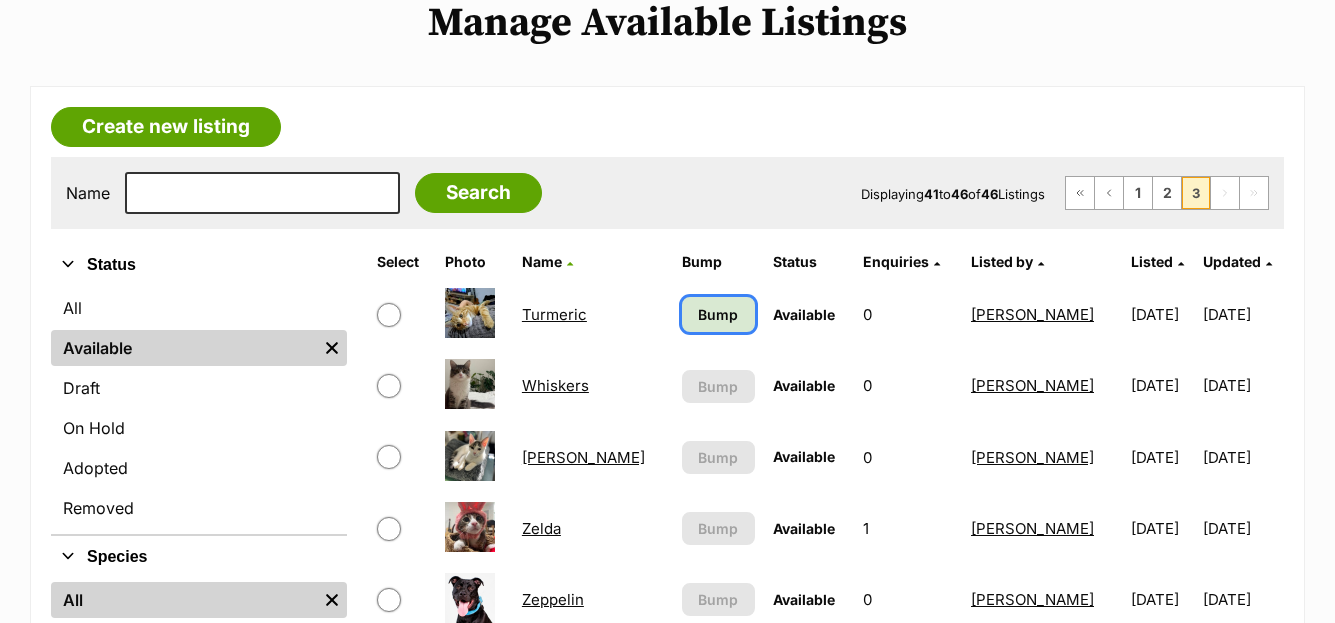 click on "Bump" at bounding box center [718, 314] 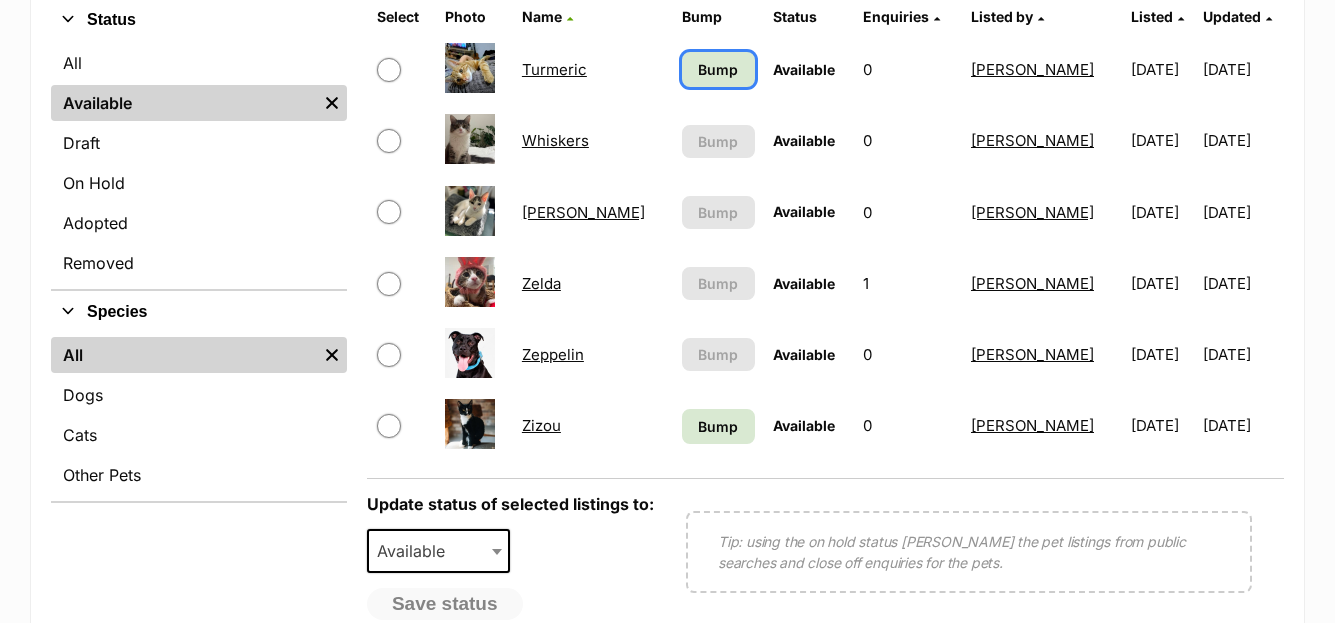 scroll, scrollTop: 605, scrollLeft: 0, axis: vertical 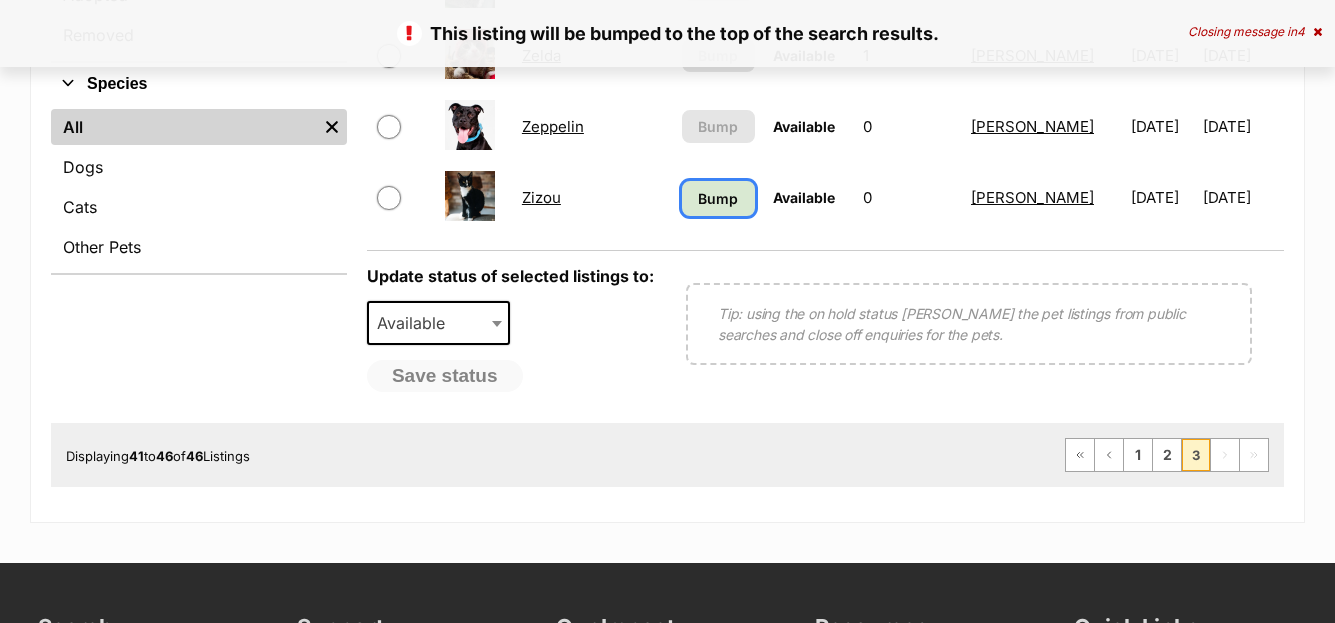 click on "Bump" at bounding box center (718, 198) 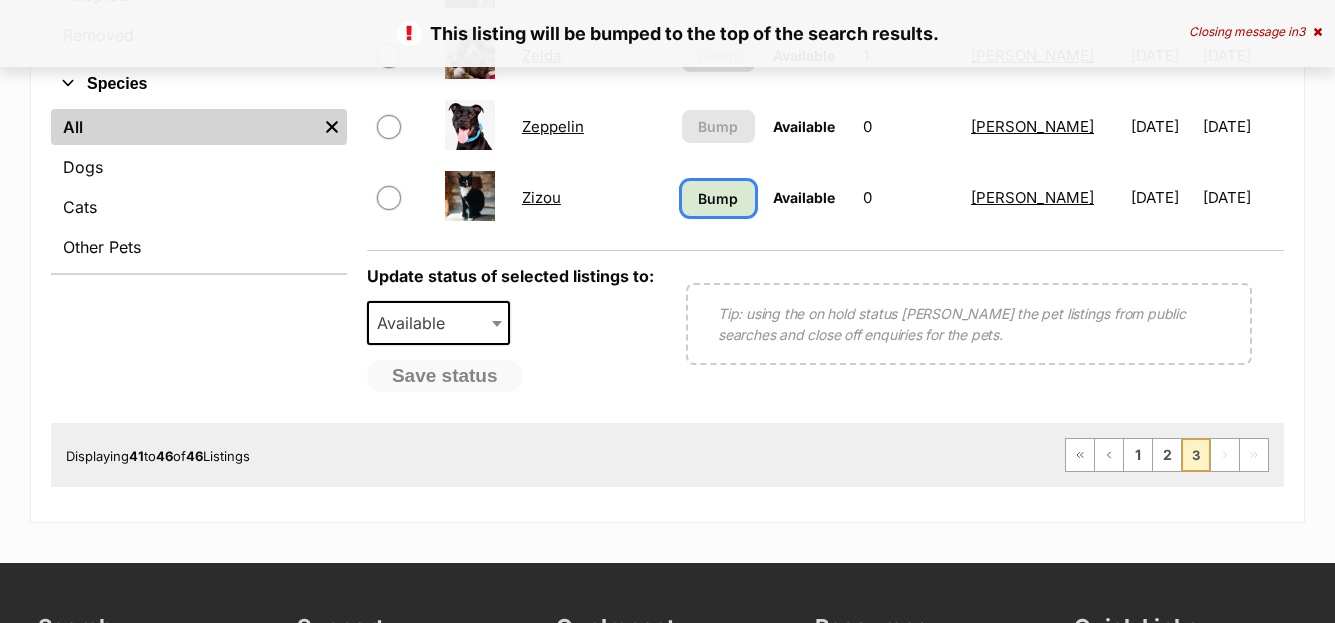 scroll, scrollTop: 654, scrollLeft: 0, axis: vertical 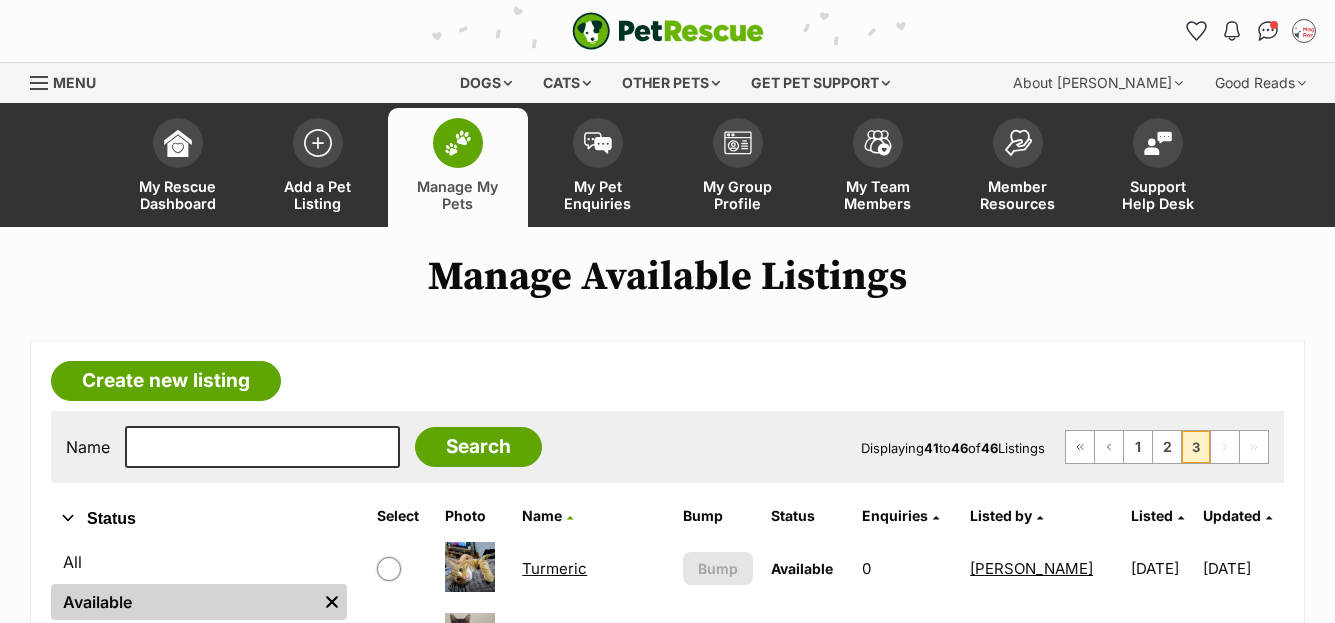 click at bounding box center (458, 143) 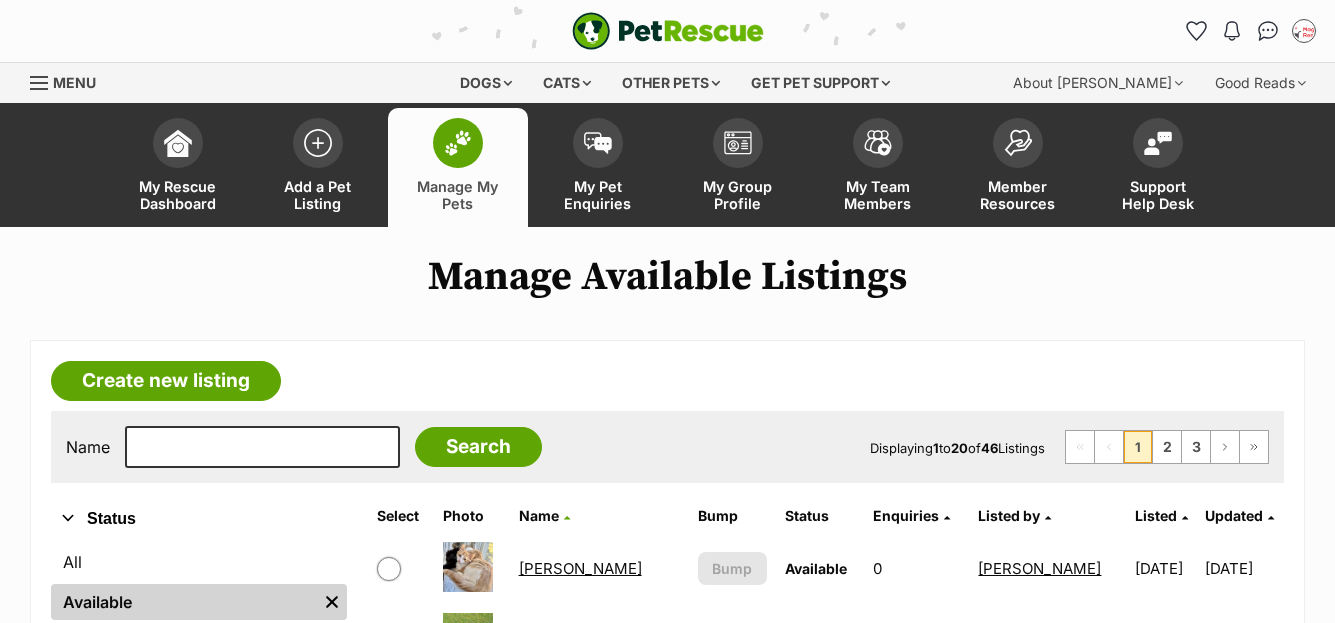 scroll, scrollTop: 0, scrollLeft: 0, axis: both 